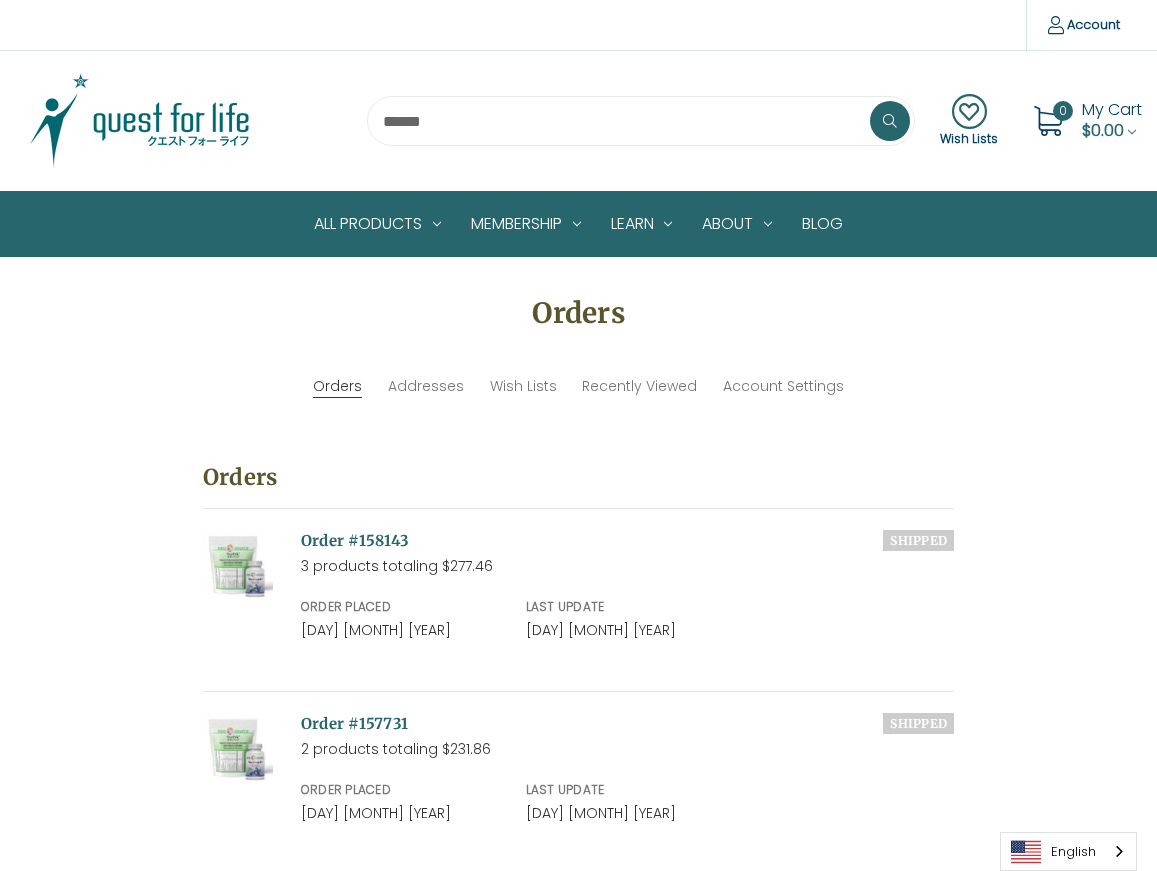 scroll, scrollTop: 0, scrollLeft: 0, axis: both 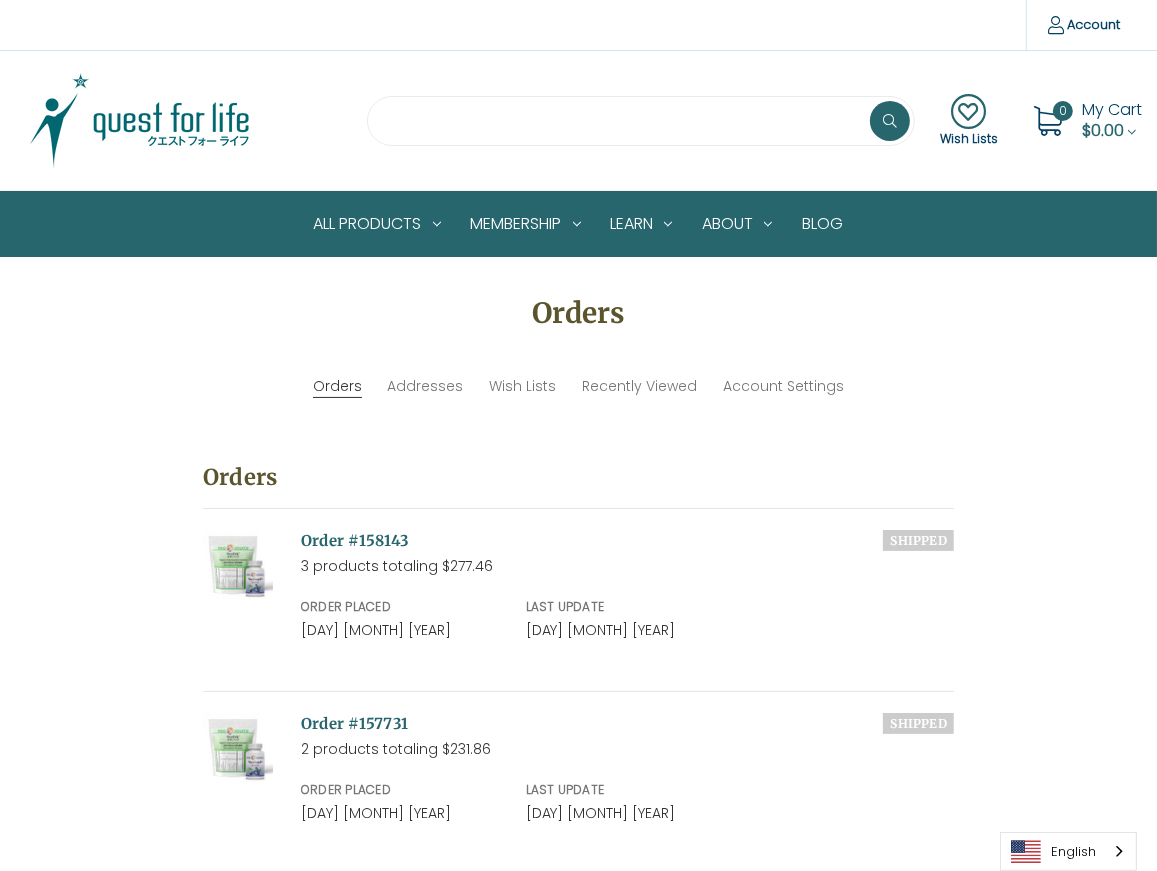 click at bounding box center [641, 121] 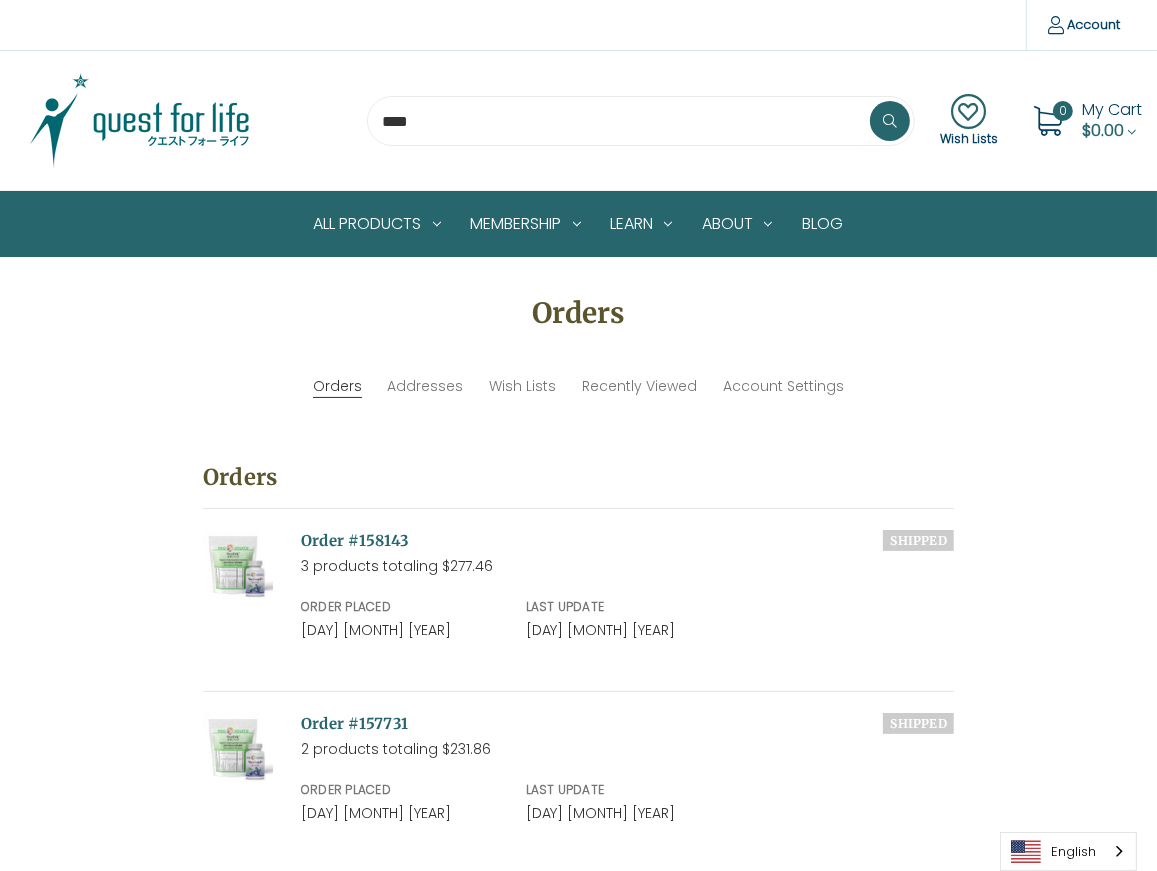 type on "****" 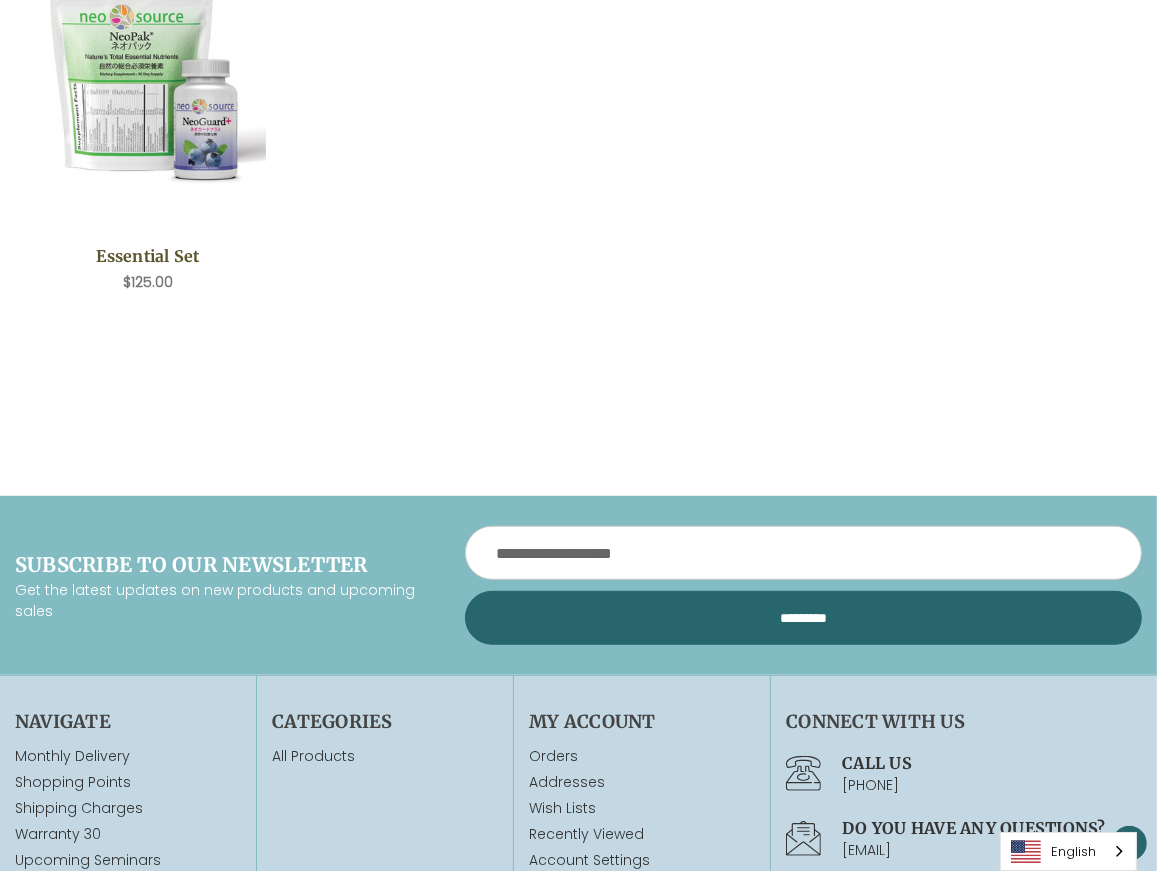 scroll, scrollTop: 788, scrollLeft: 0, axis: vertical 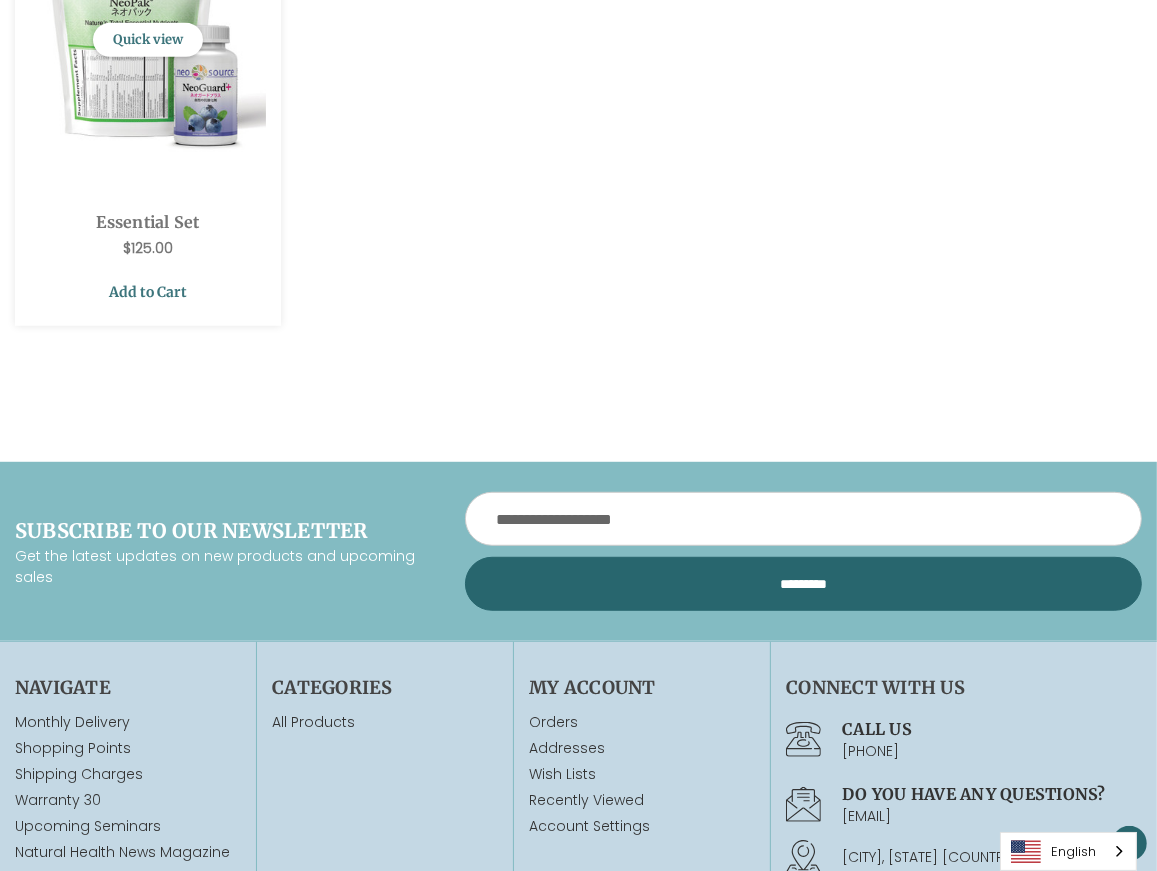 click on "Add to Cart" at bounding box center (148, 292) 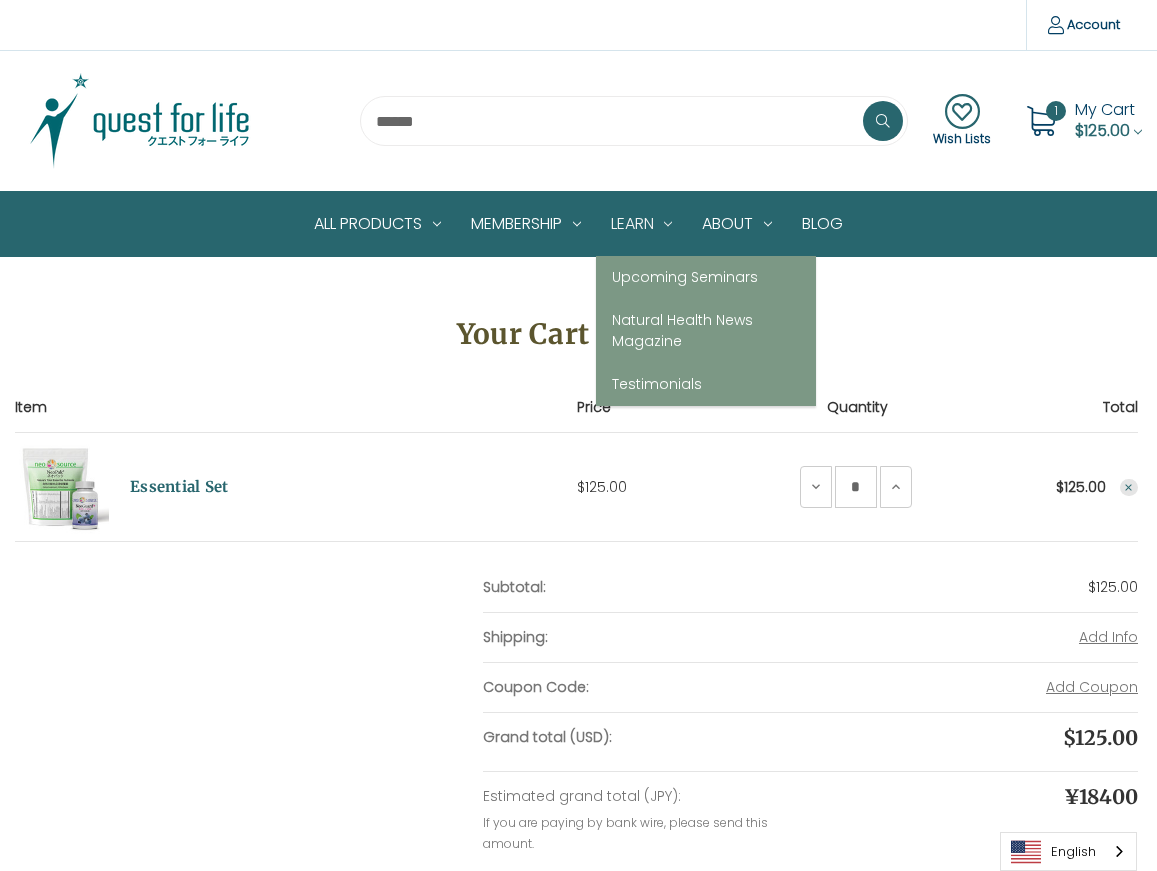 scroll, scrollTop: 0, scrollLeft: 0, axis: both 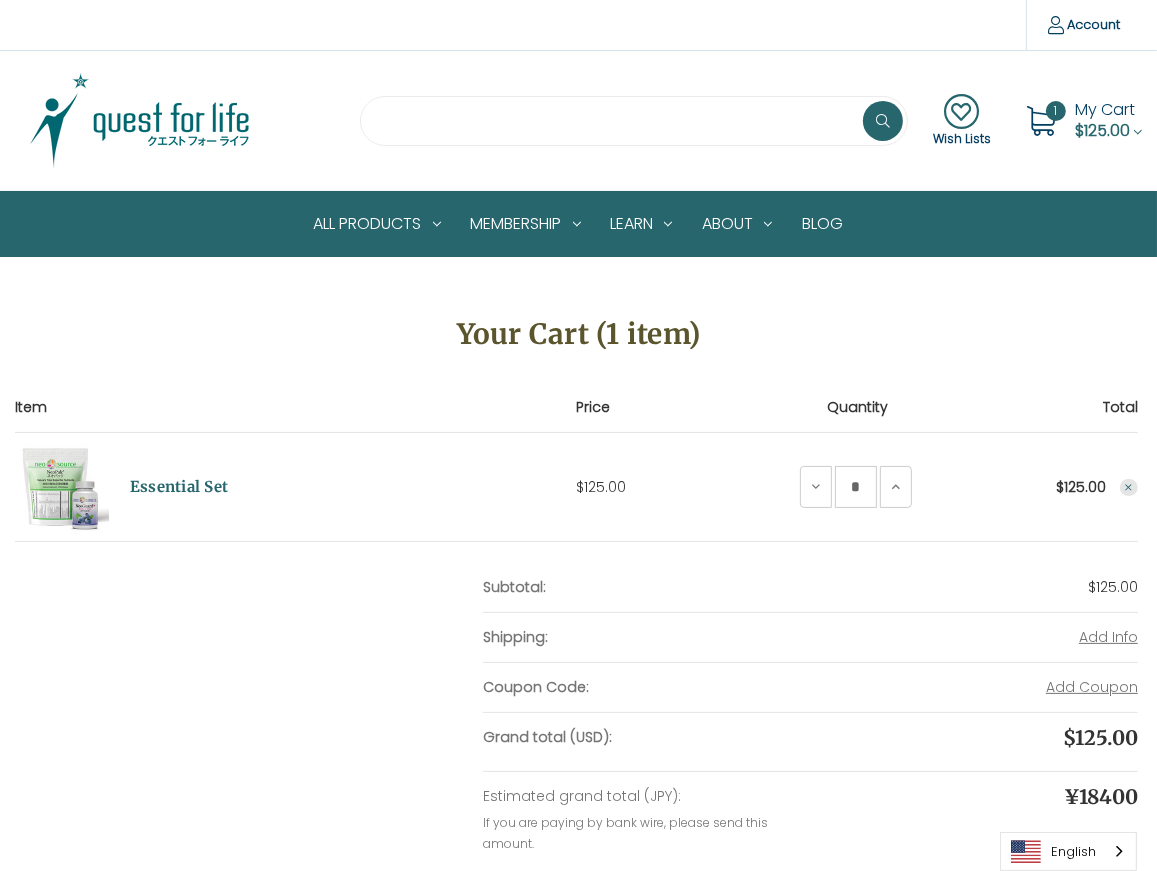 click at bounding box center [634, 121] 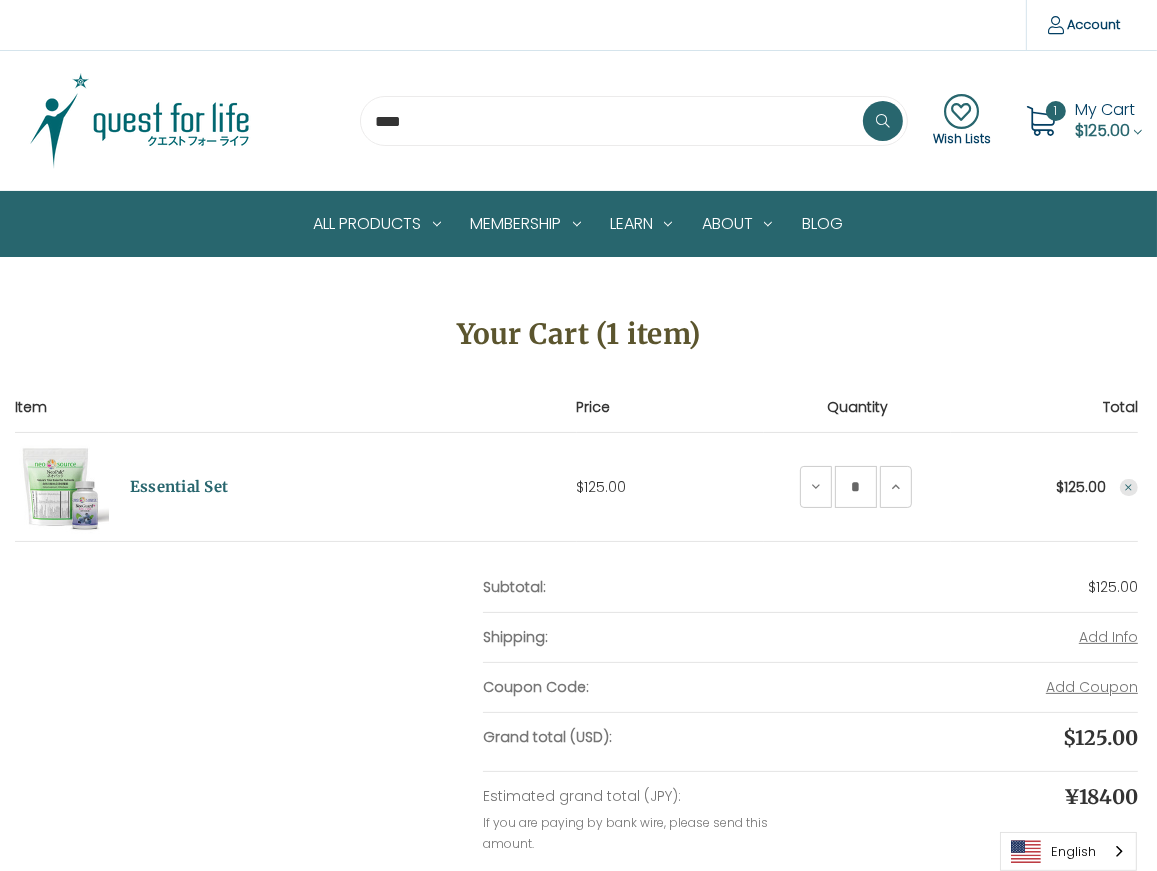 type on "****" 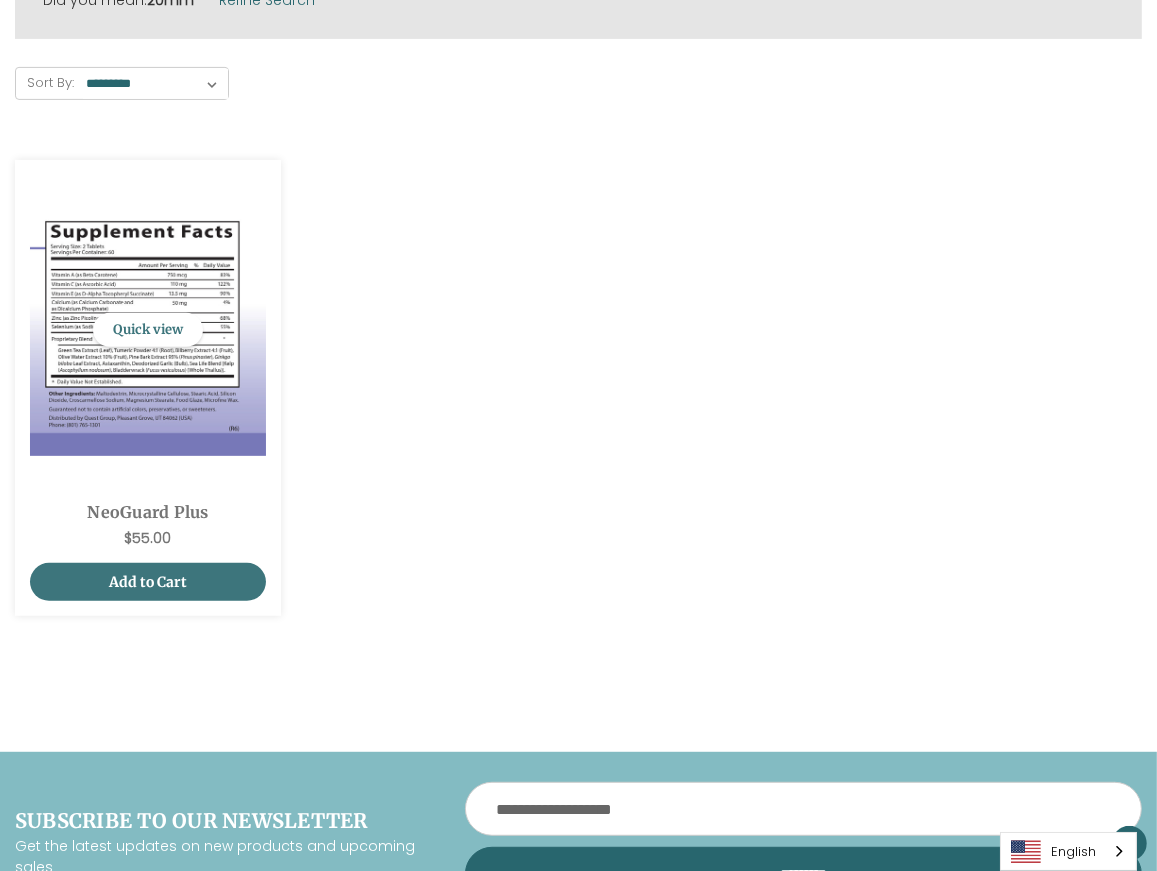 scroll, scrollTop: 501, scrollLeft: 0, axis: vertical 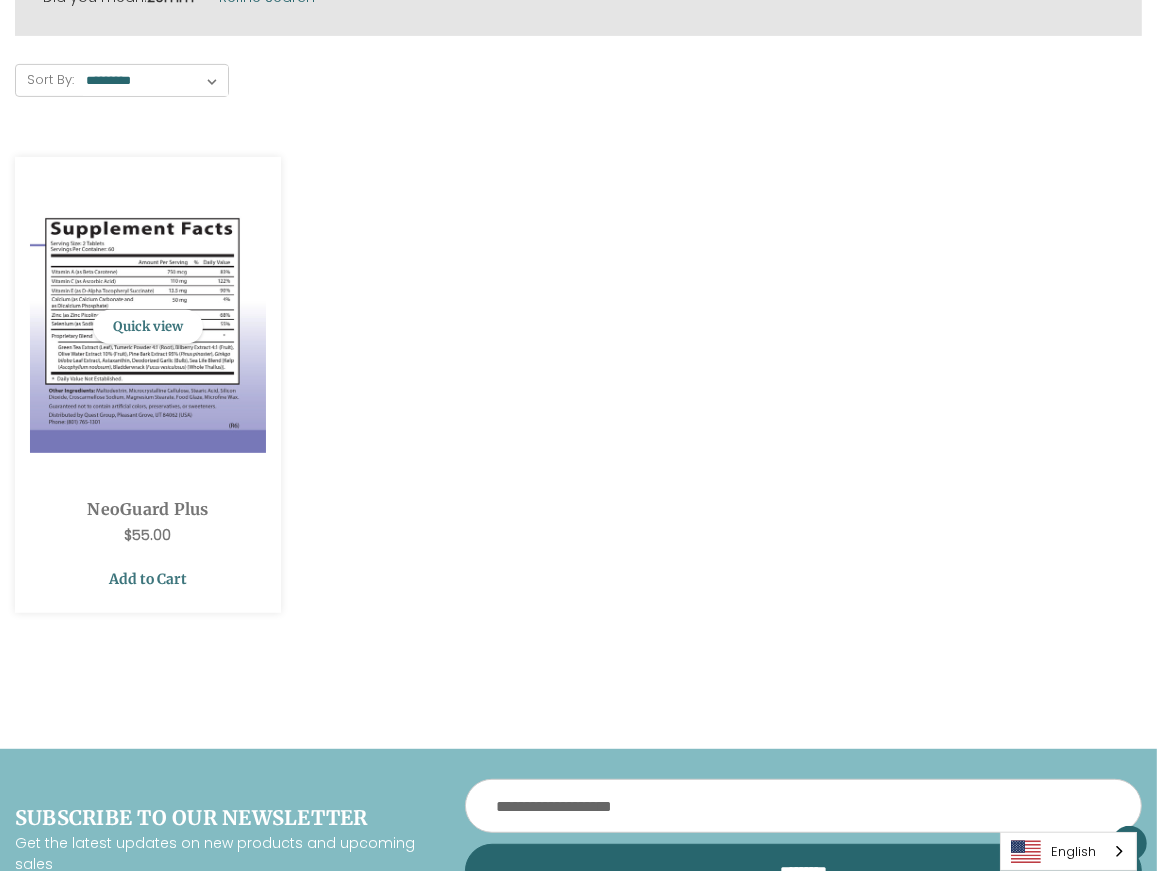 click on "Add to Cart" at bounding box center [148, 579] 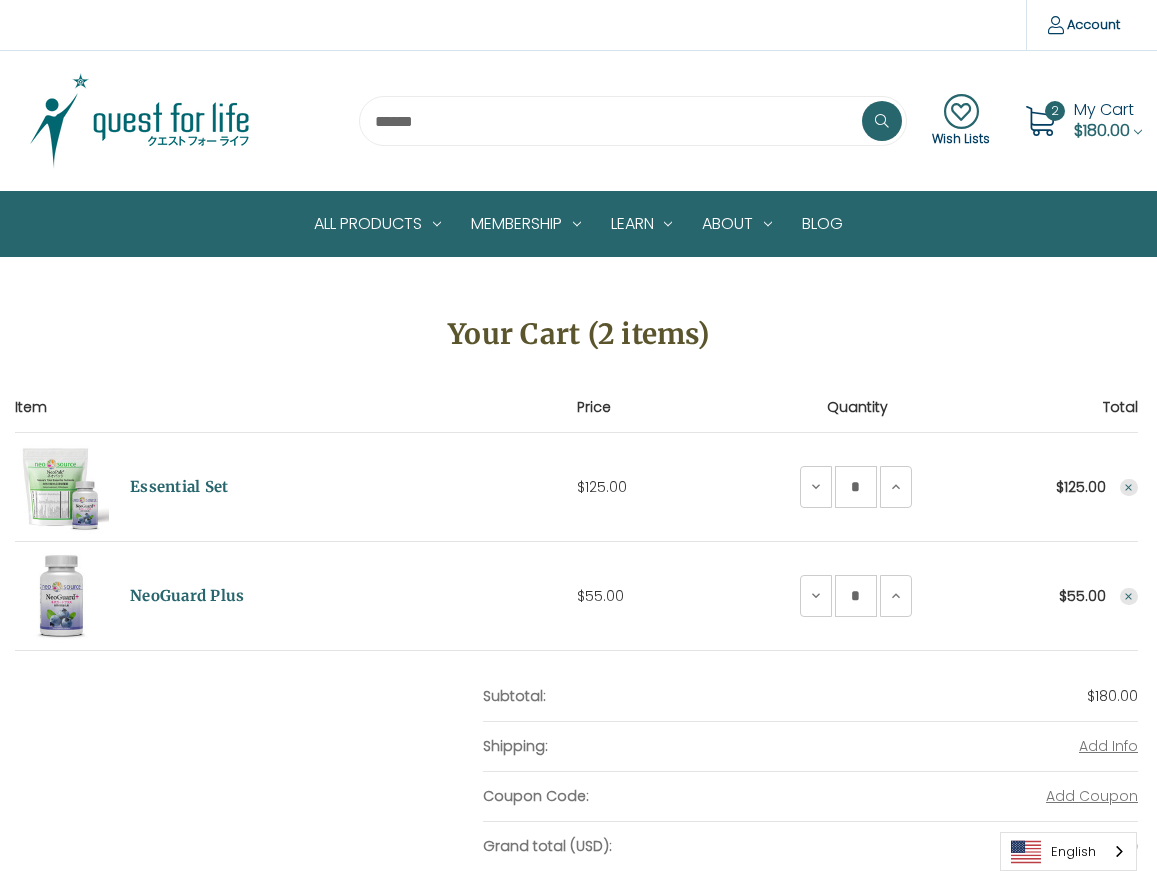 scroll, scrollTop: 0, scrollLeft: 0, axis: both 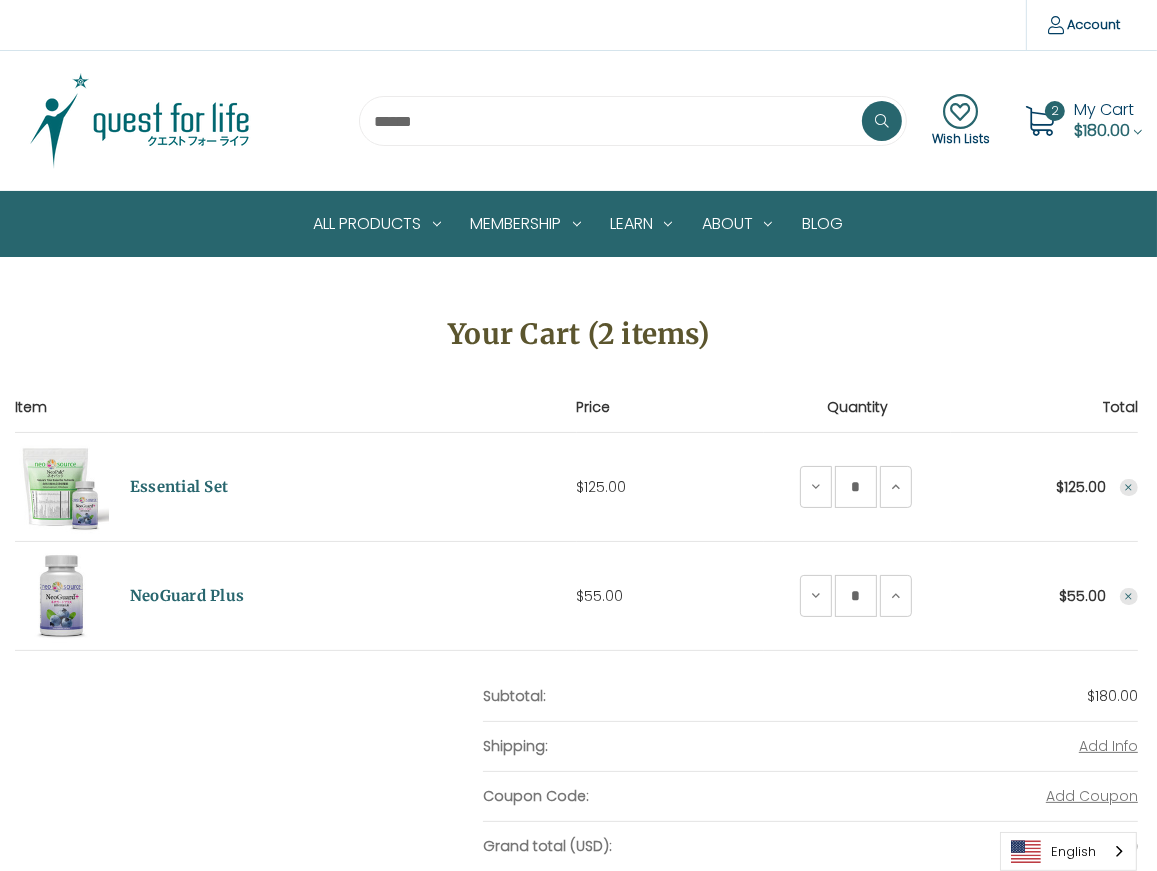 click at bounding box center (633, 121) 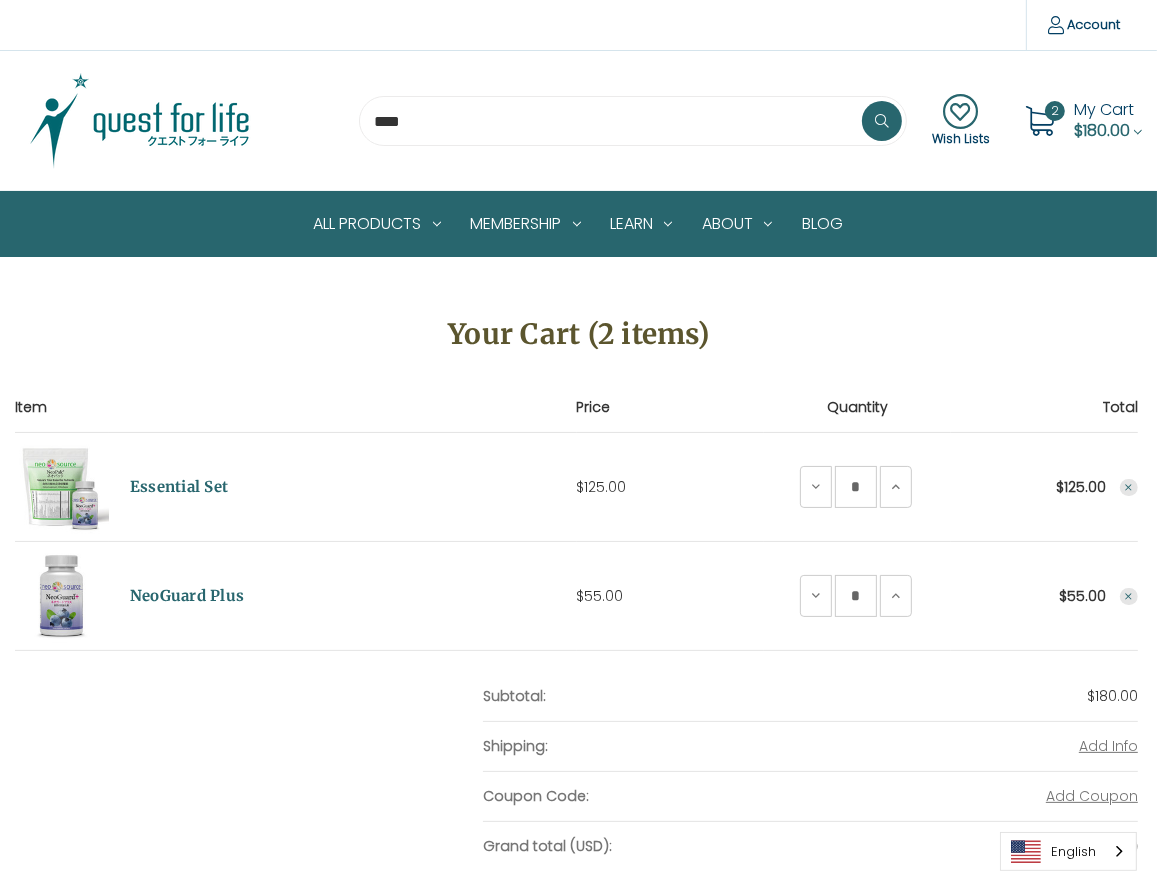 type on "****" 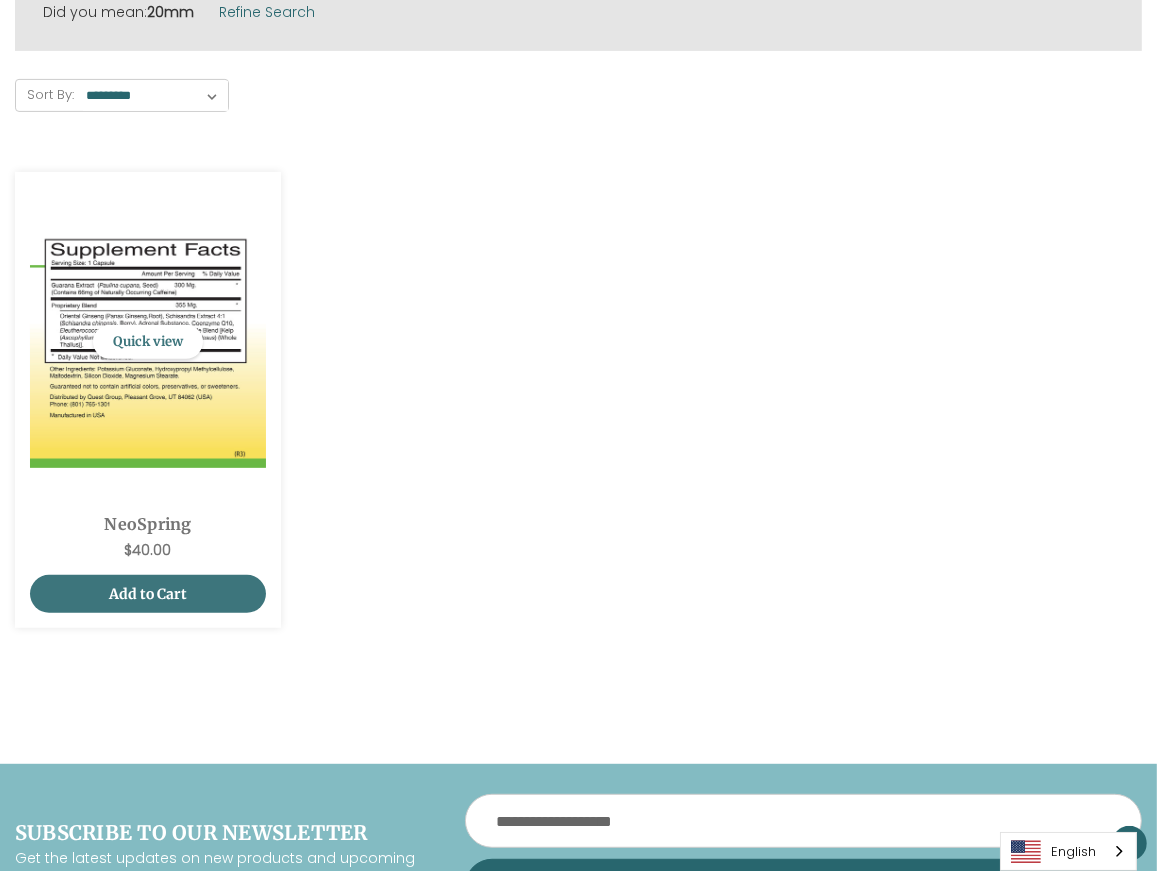 scroll, scrollTop: 539, scrollLeft: 0, axis: vertical 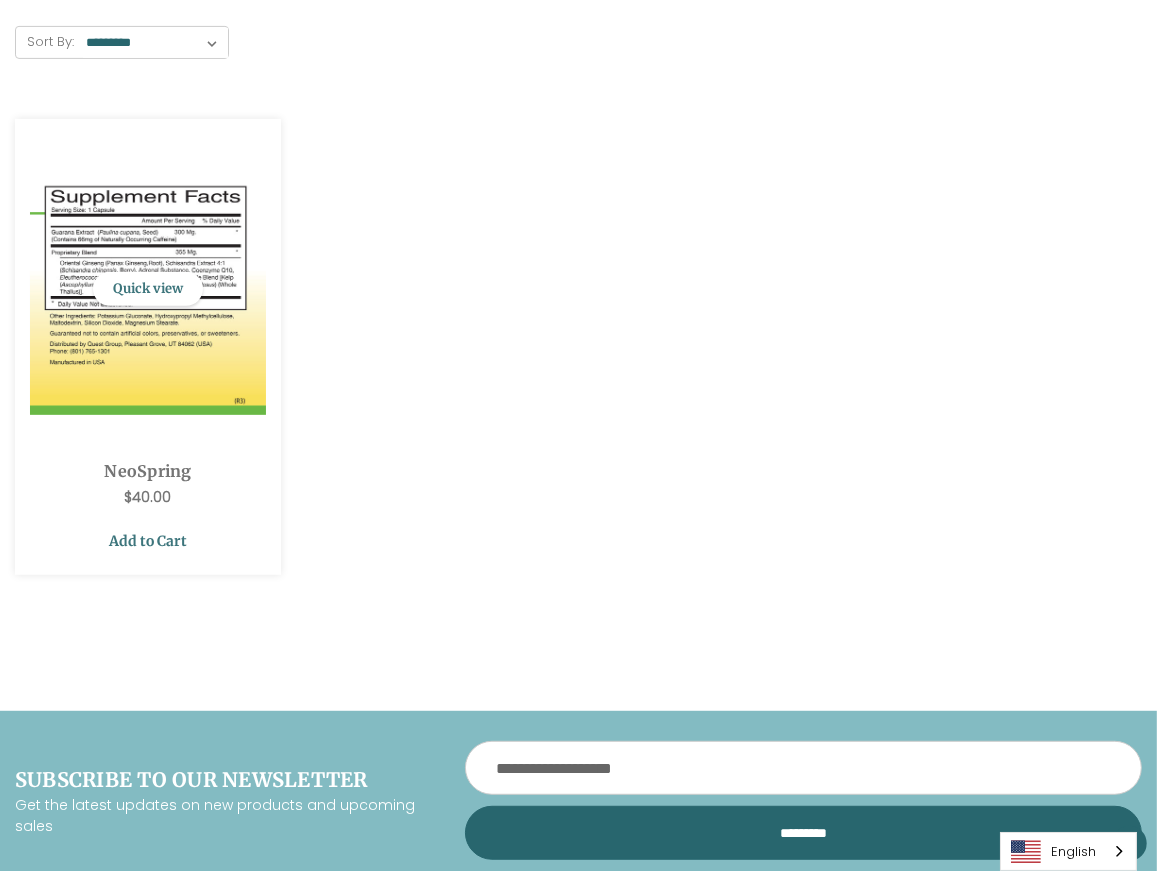 click on "Add to Cart" at bounding box center [148, 541] 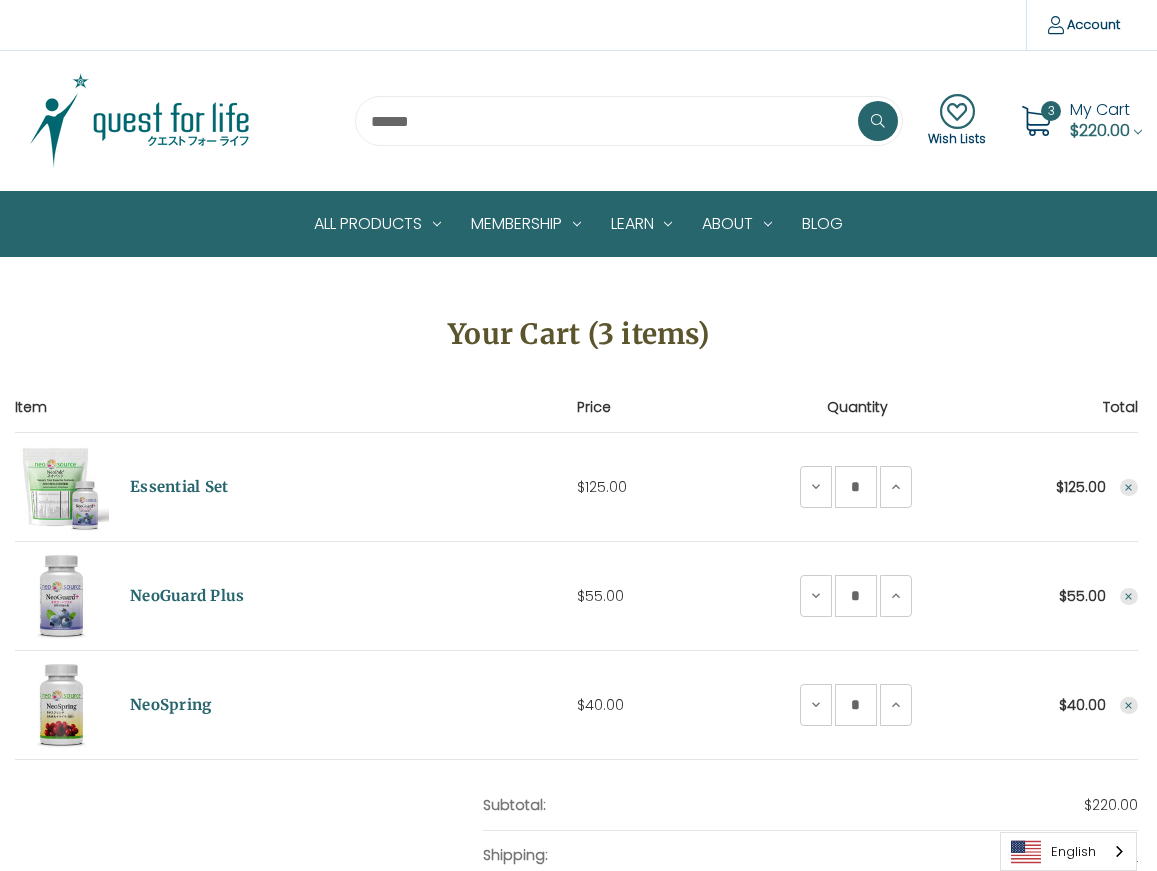 scroll, scrollTop: 0, scrollLeft: 0, axis: both 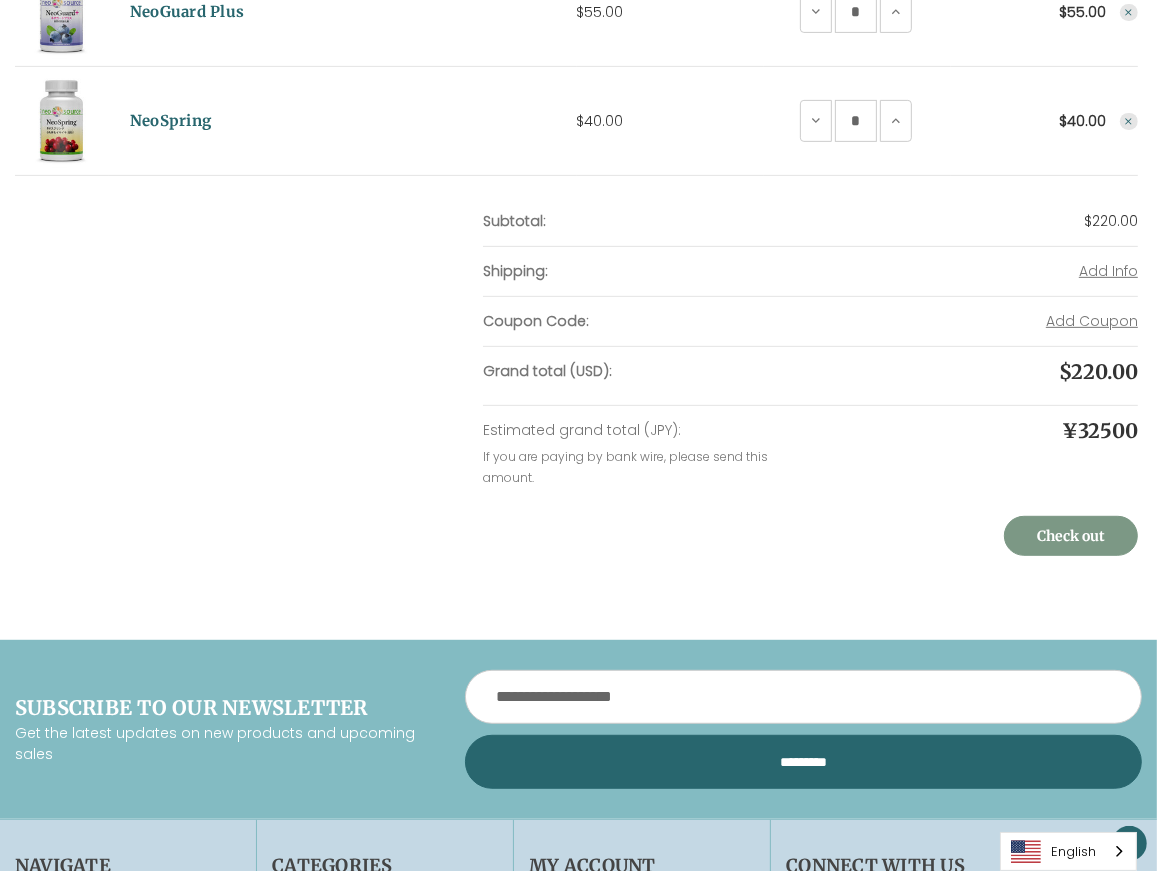 click on "Check out" at bounding box center (1071, 536) 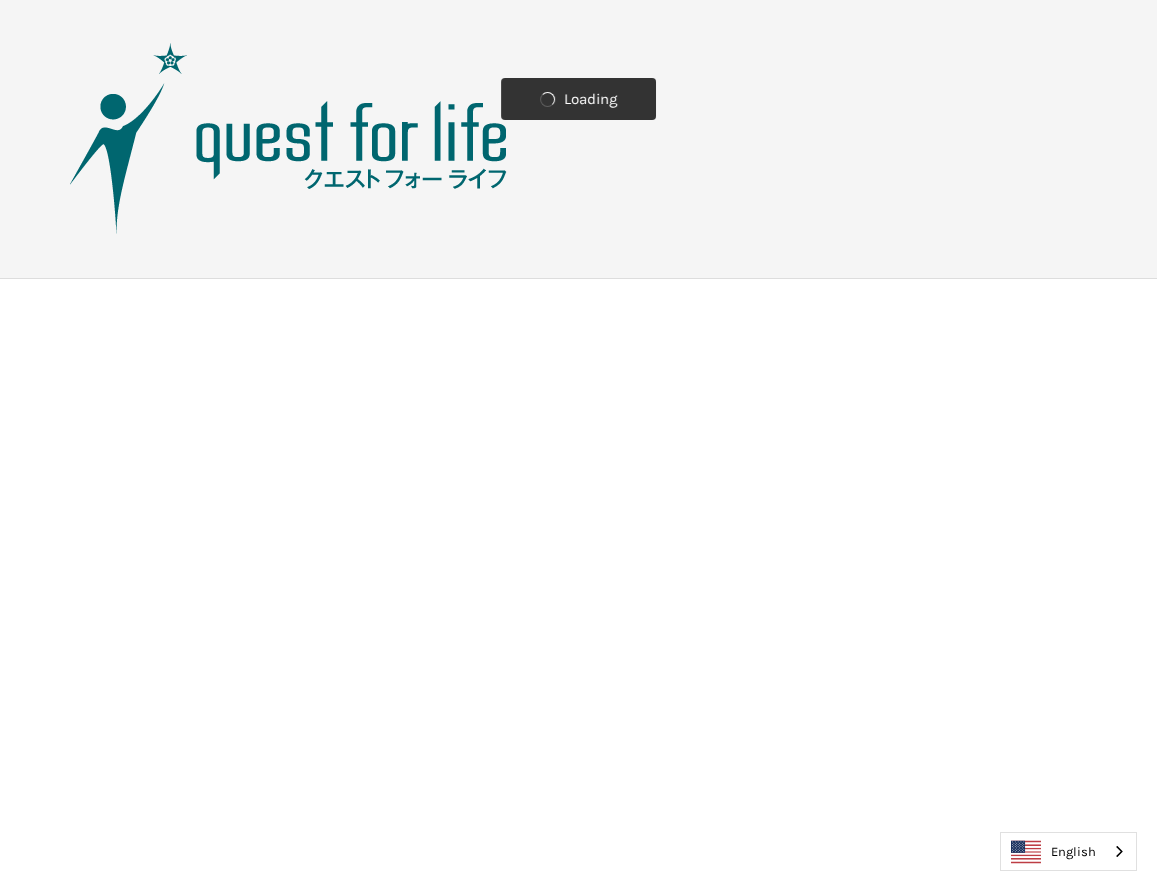 scroll, scrollTop: 0, scrollLeft: 0, axis: both 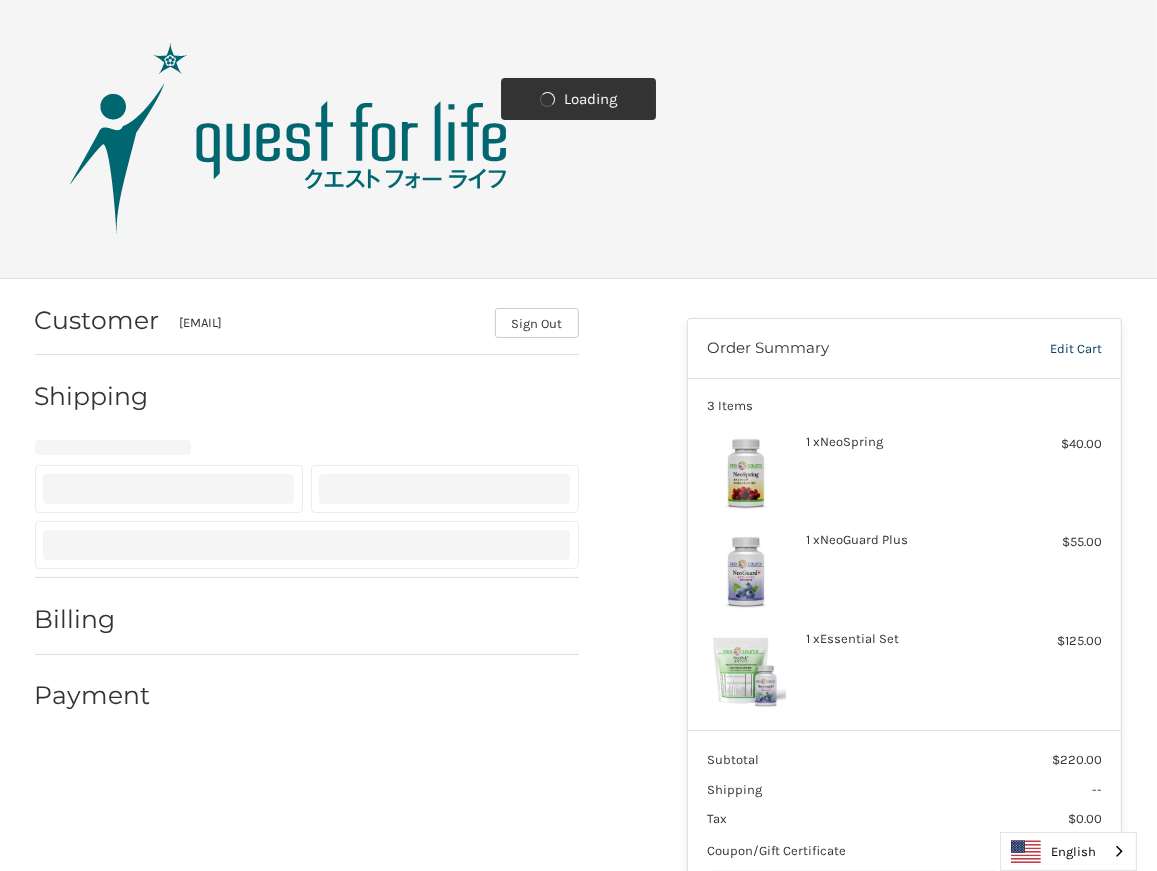 select on "**" 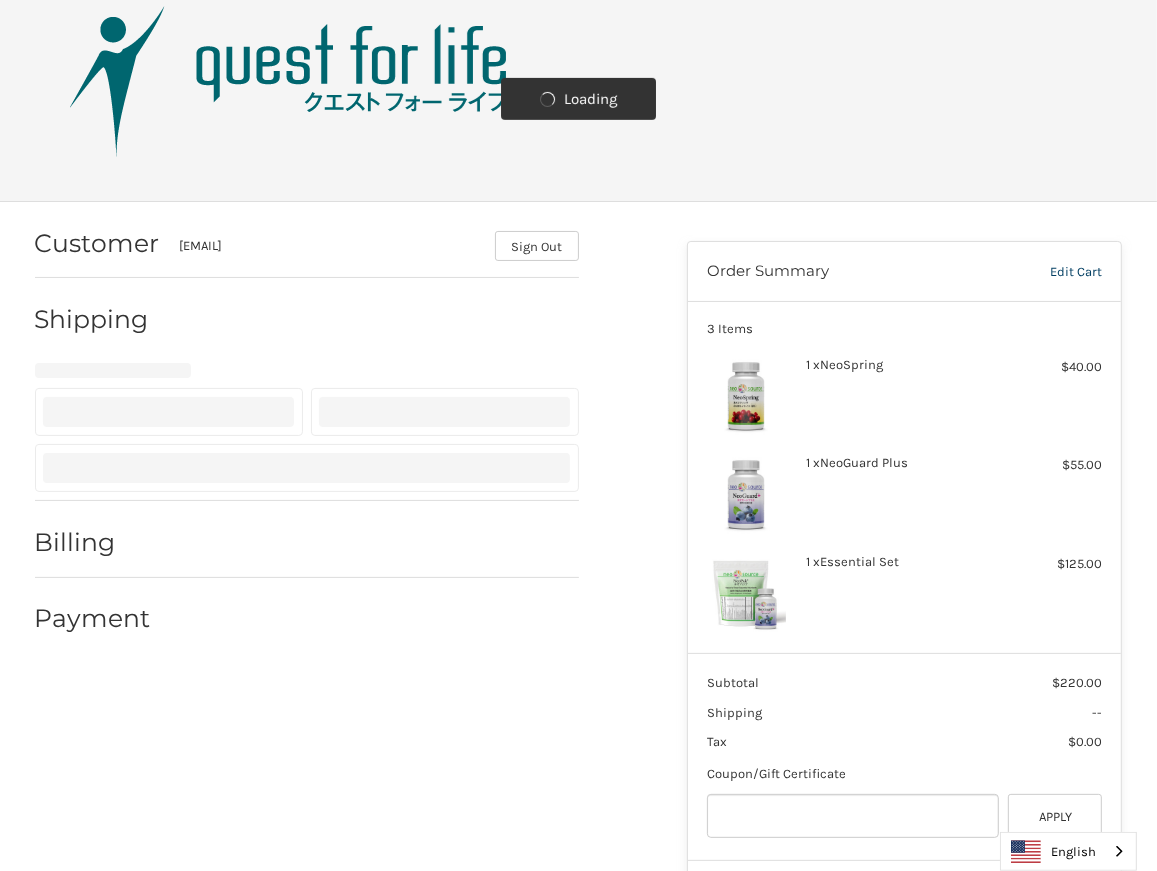 select on "**" 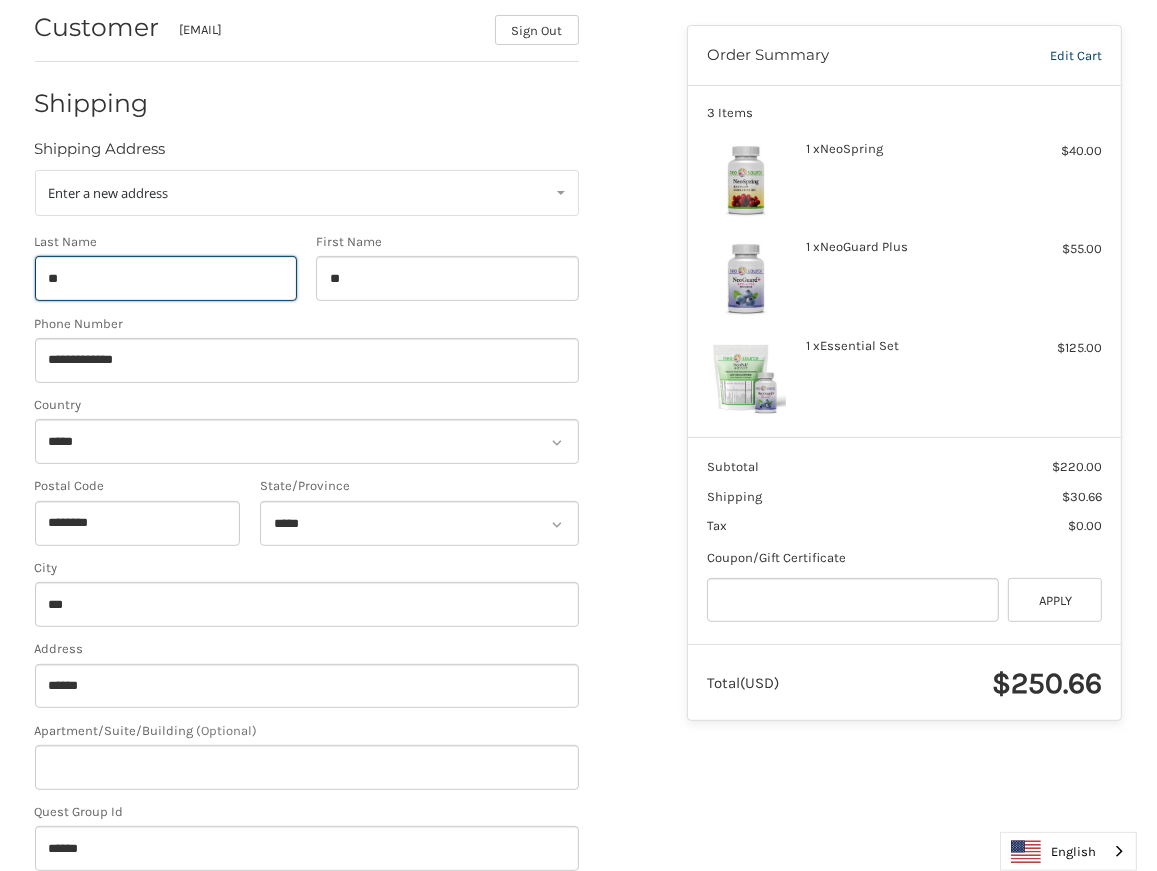 scroll, scrollTop: 0, scrollLeft: 0, axis: both 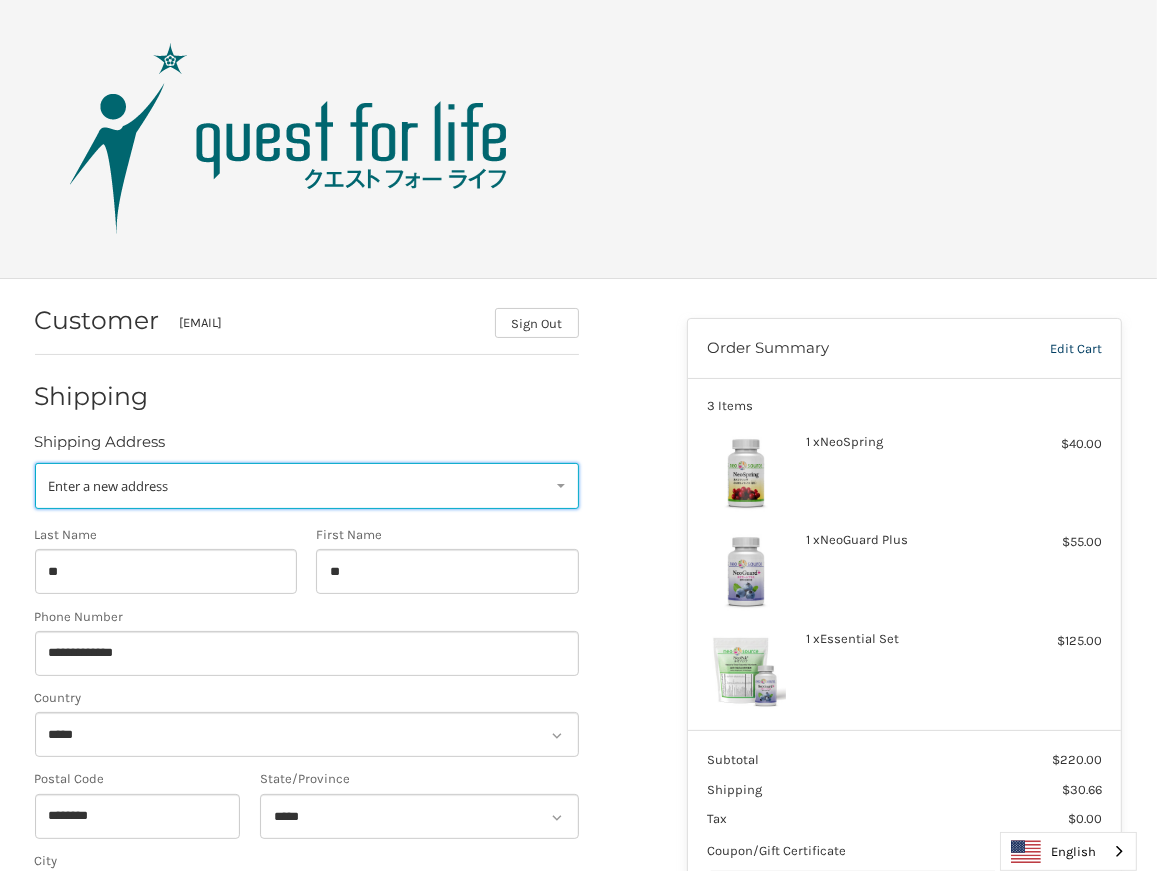 click on "Enter a new address" at bounding box center (307, 486) 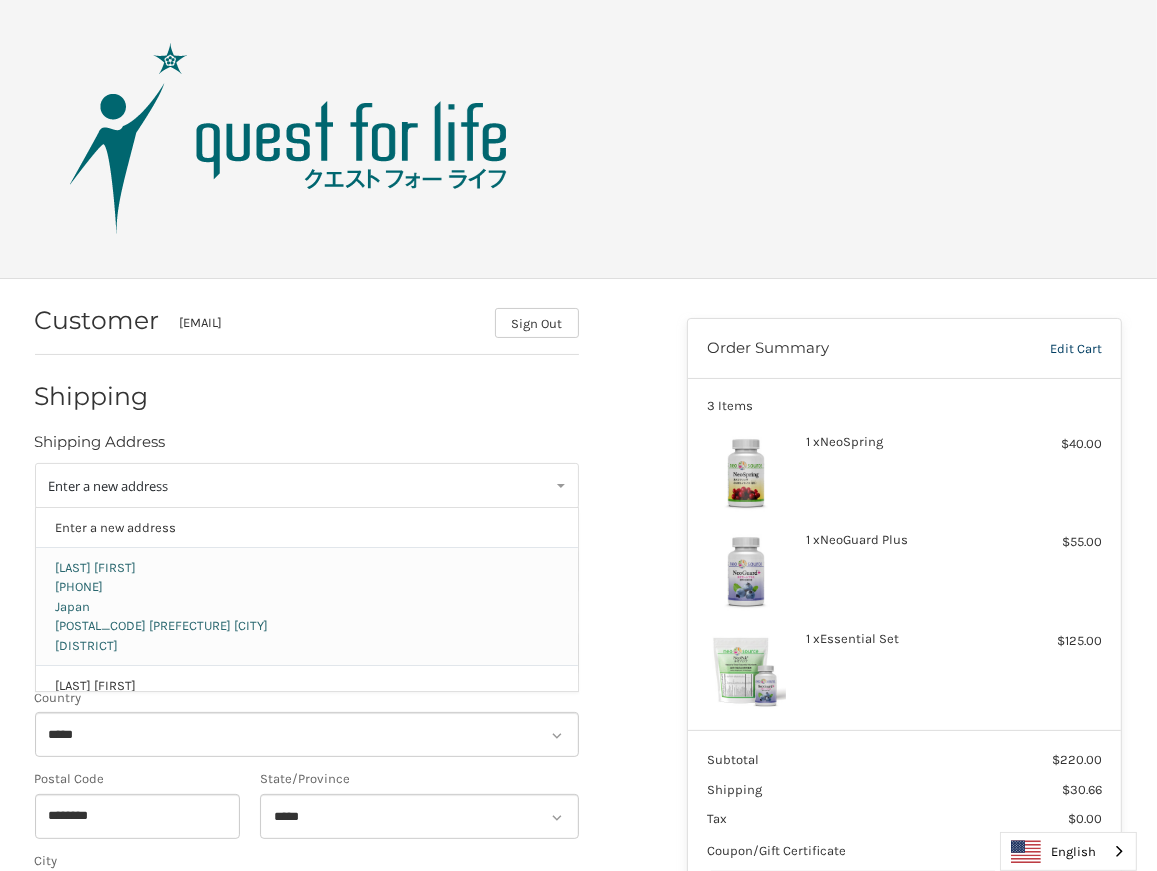 click on "Japan  289-2175 Chiba 匝瑳市 片子99-1" at bounding box center (306, 626) 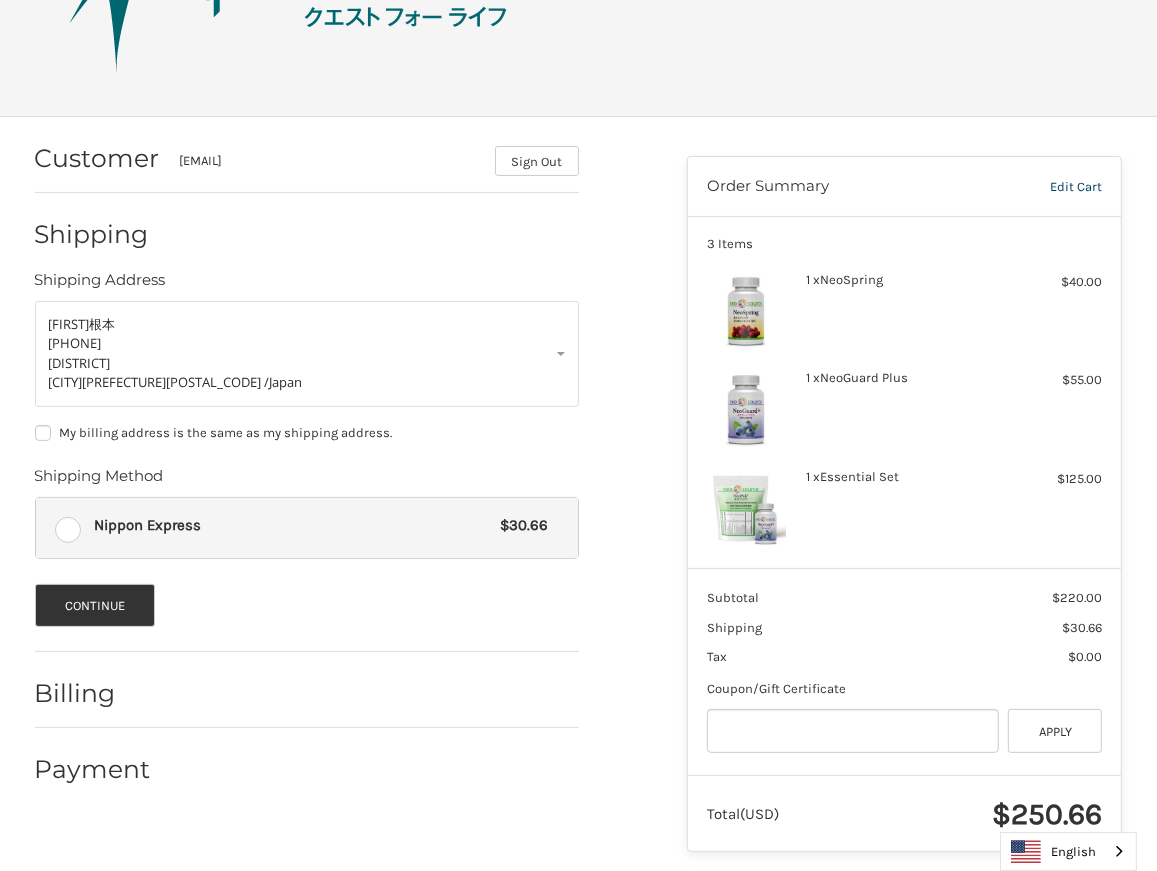 scroll, scrollTop: 173, scrollLeft: 0, axis: vertical 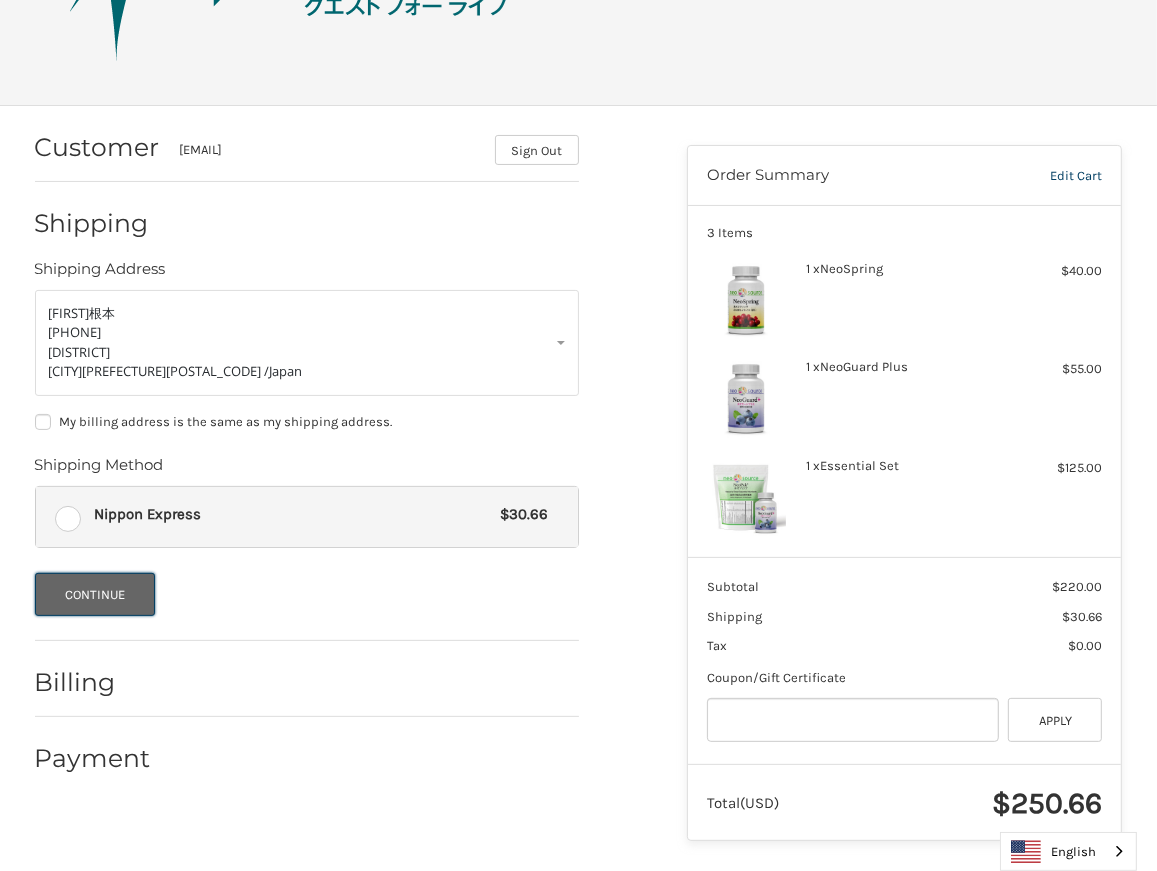 click on "Continue" at bounding box center [95, 594] 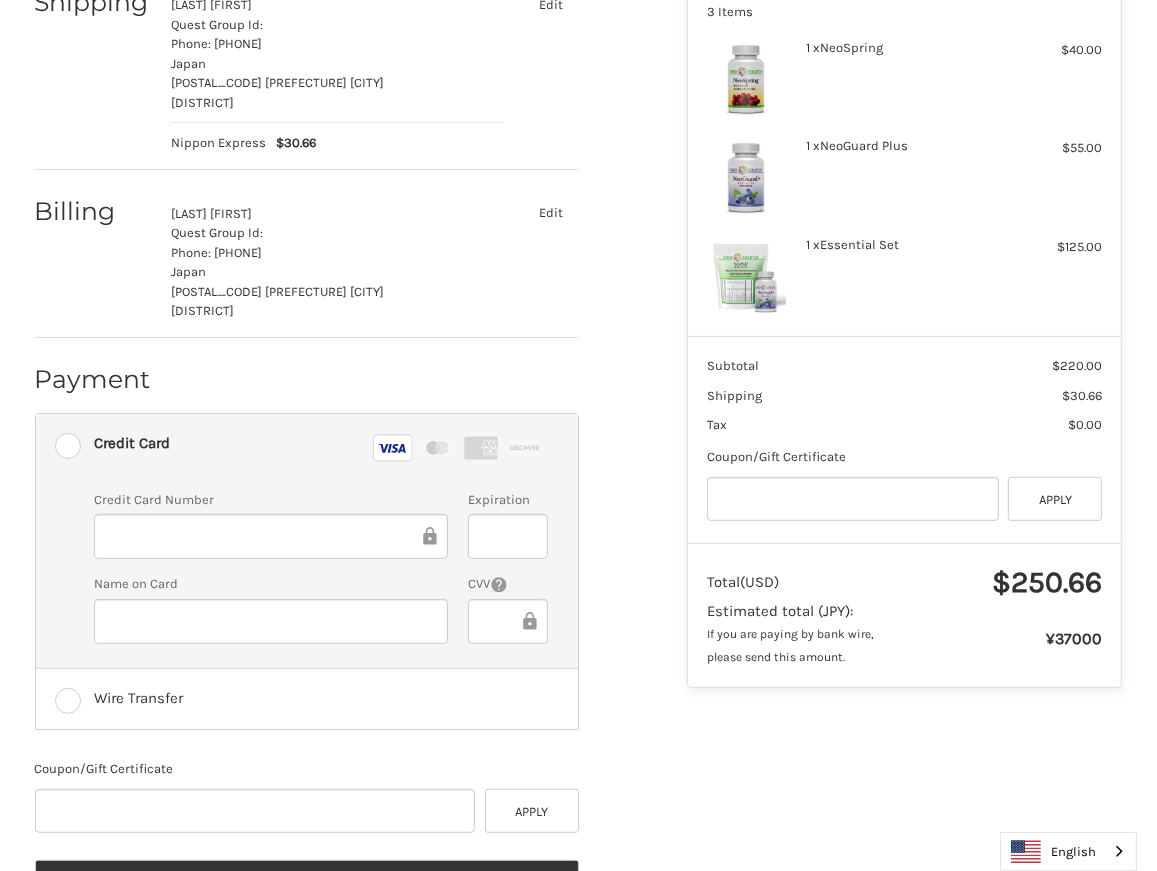 scroll, scrollTop: 477, scrollLeft: 0, axis: vertical 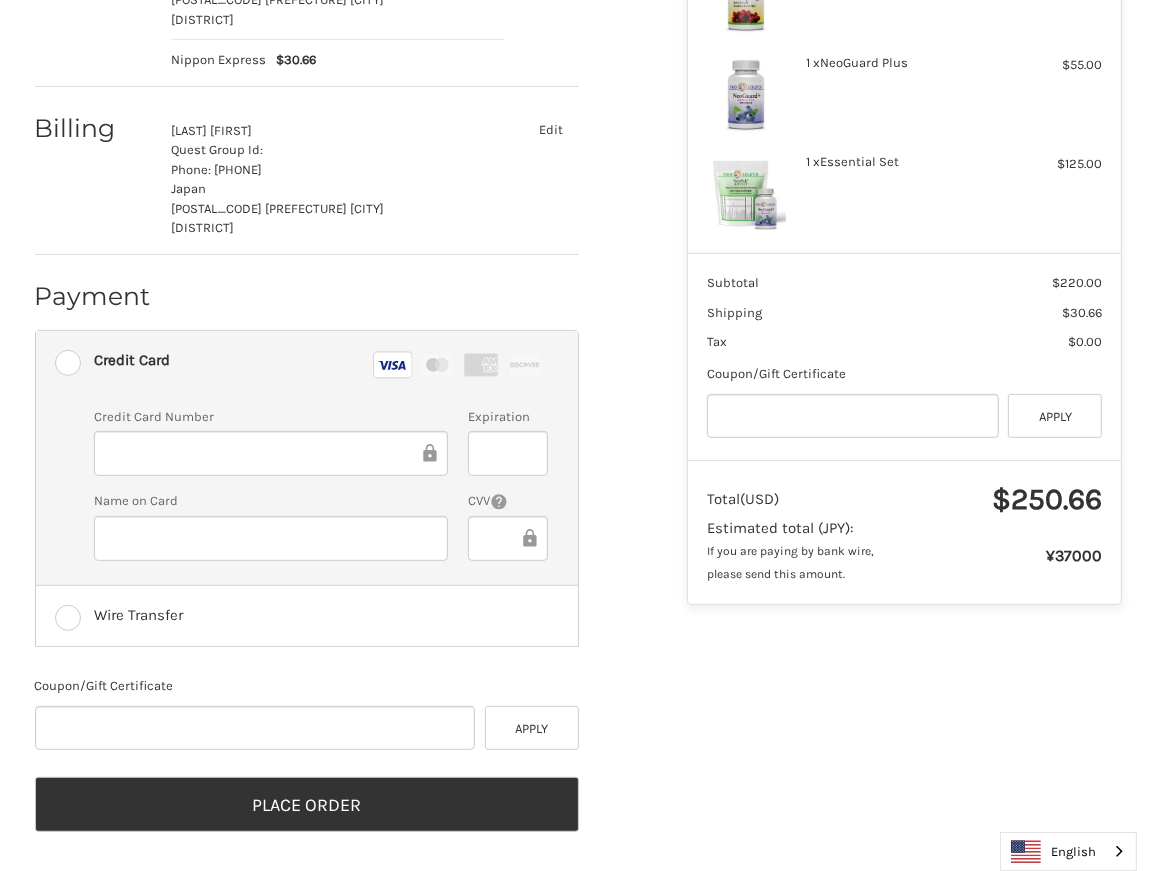 click on "Customer ayako.nemoto@qg.net Sign Out Shipping 根本 文子  Quest Group Id:   Phone: 090-3575-8388 Japan  289-2175 Chiba 匝瑳市 片子99-1  Nippon Express $30.66 Edit Billing 根本 文子  Quest Group Id:   Phone: 090-3575-8388 Japan  289-2175 Chiba 匝瑳市 片子99-1  Edit Payment Payment Methods Credit Card Credit Card Visa Master Amex Discover Credit card Credit Card Number Expiration Name on Card CVV Wire Transfer Redeemable Payments Coupon/Gift Certificate Gift Certificate or Coupon Code Apply Place Order Order Summary Edit Cart 3 Items 1 x  NeoSpring $40.00 1 x  NeoGuard Plus $55.00 1 x  Essential Set $125.00 Subtotal    $220.00 Shipping    $30.66 Tax    $0.00 Coupon/Gift Certificate Gift Certificate or Coupon Code Apply Total  (USD)    $250.66
Estimated total (JPY):
If you are paying by bank wire," at bounding box center (578, 339) 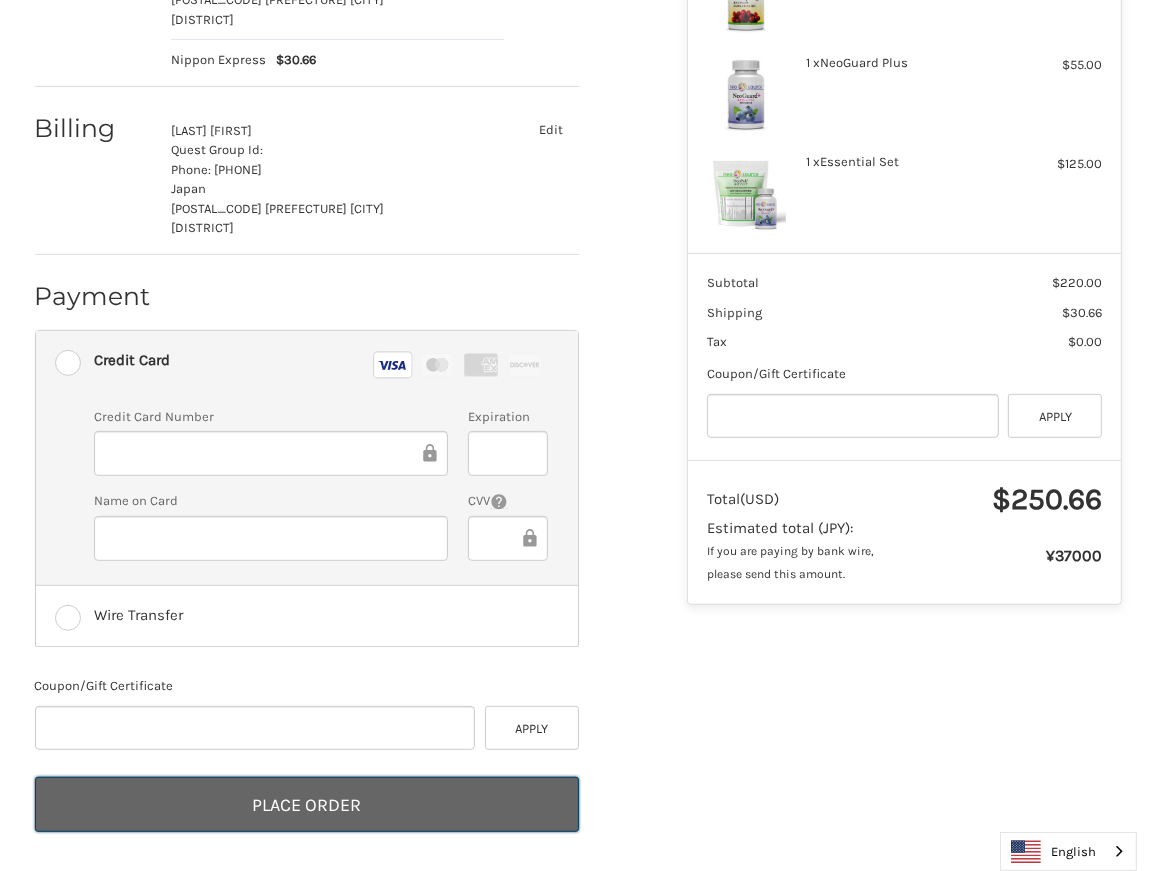 click on "Place Order" at bounding box center [307, 804] 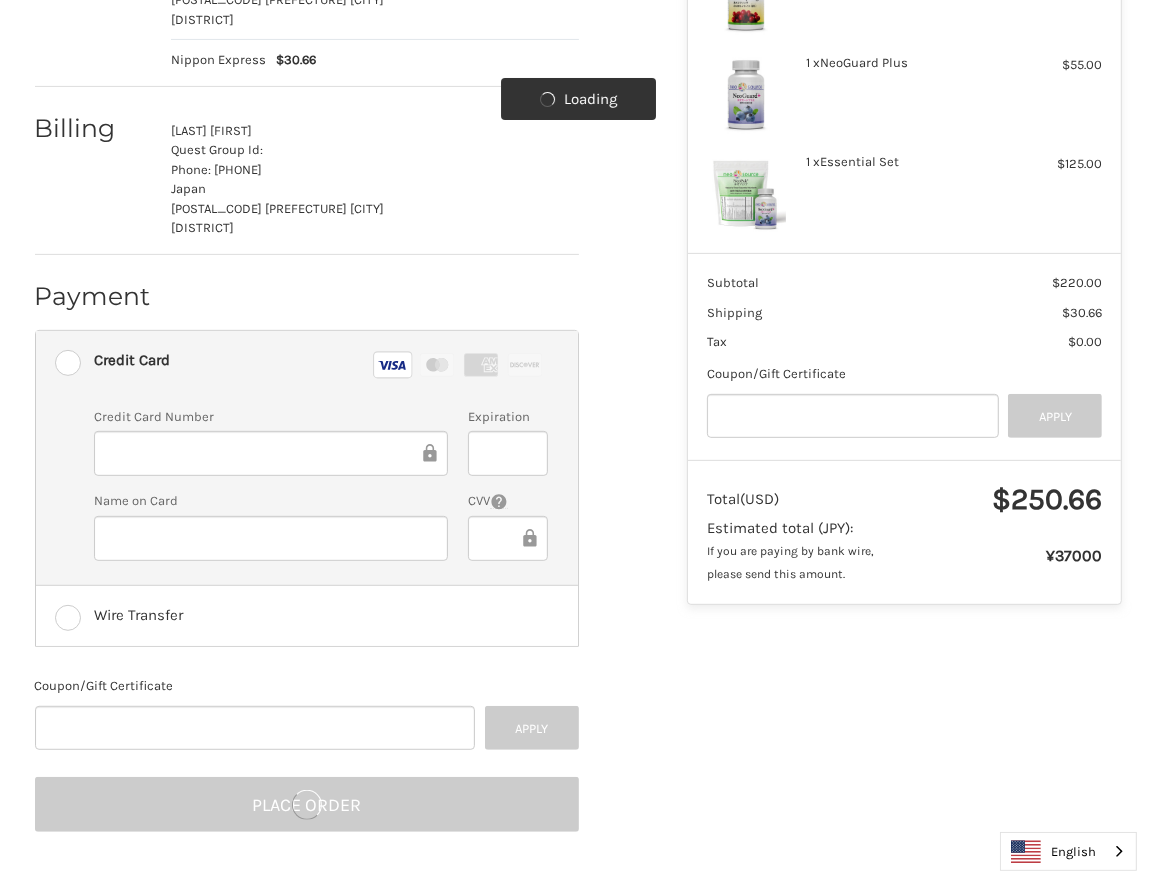 scroll, scrollTop: 0, scrollLeft: 0, axis: both 